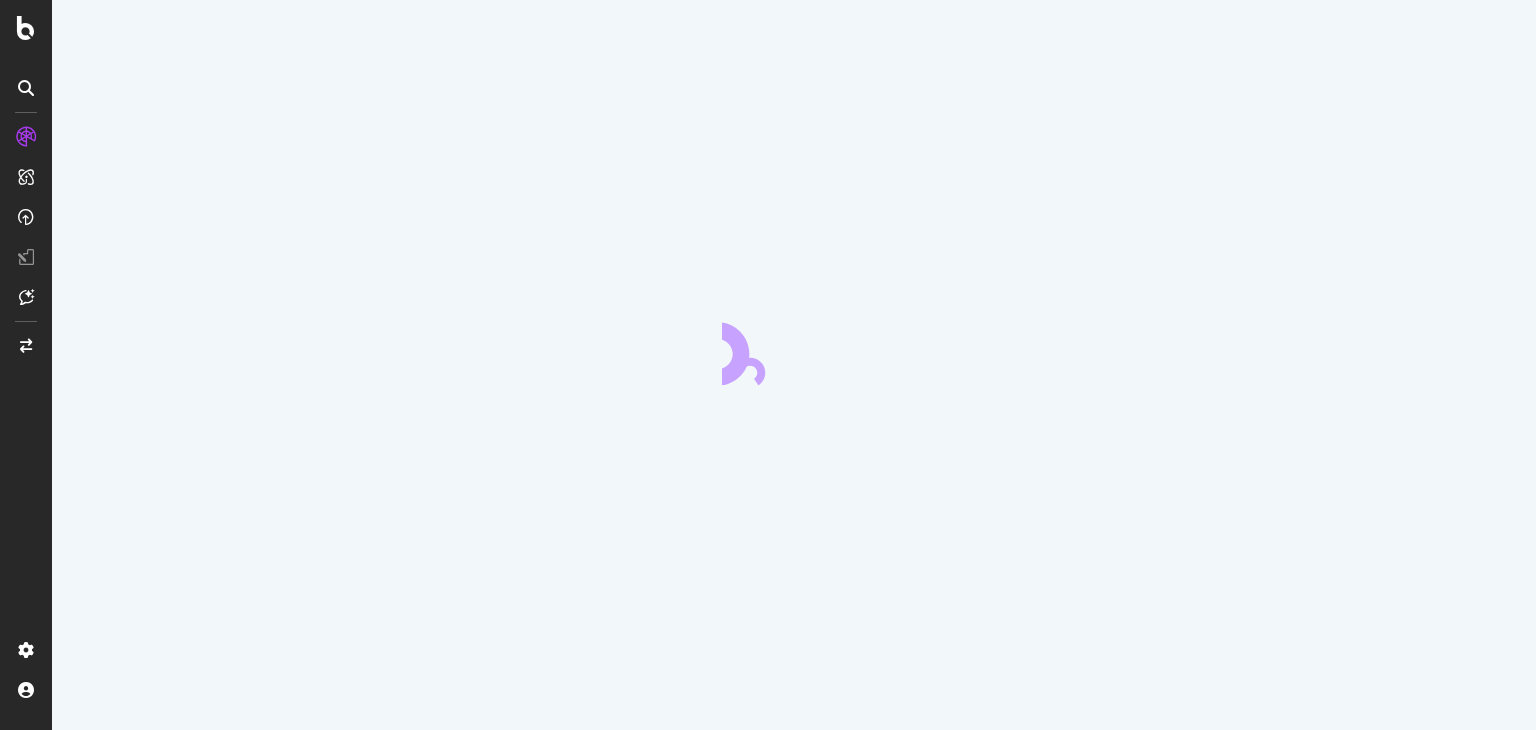 scroll, scrollTop: 0, scrollLeft: 0, axis: both 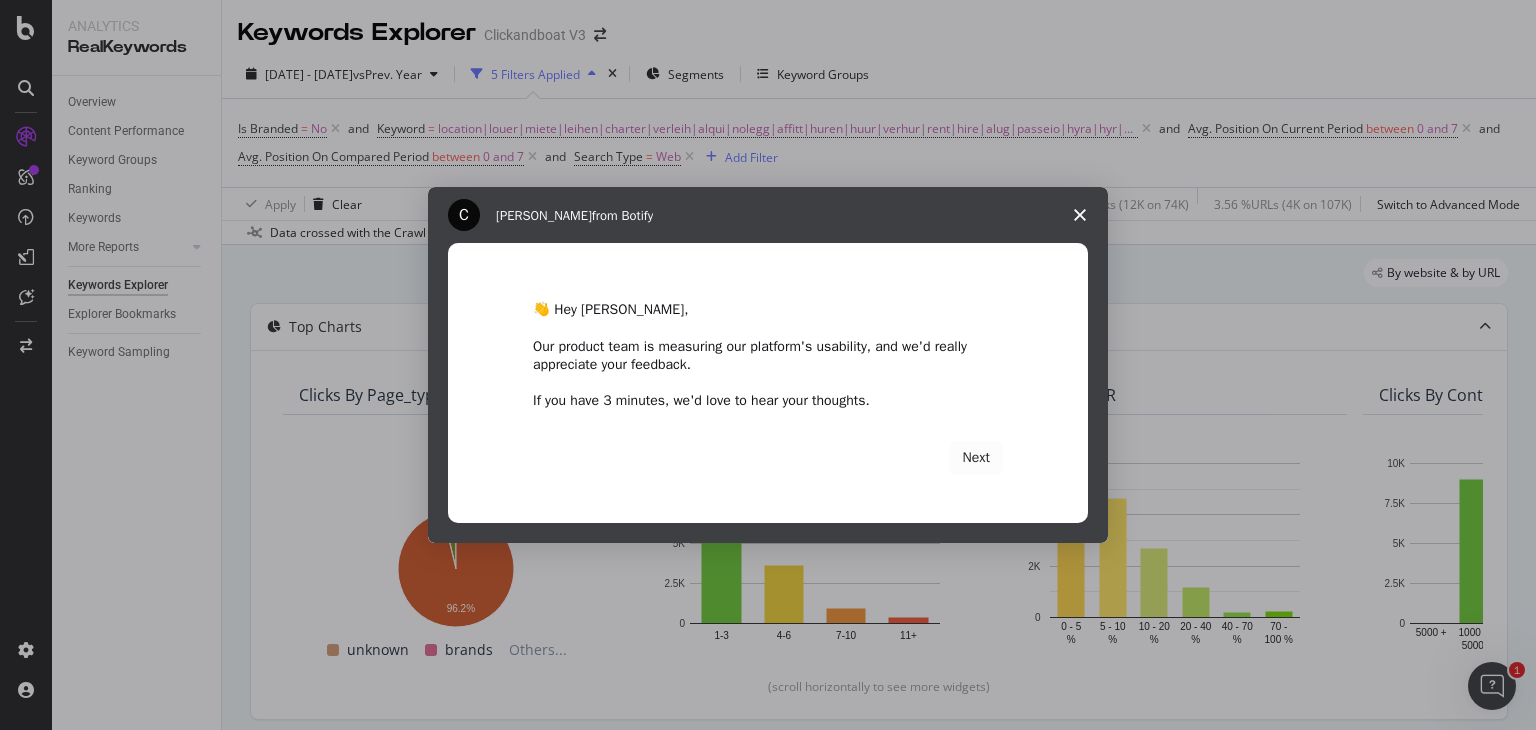 click at bounding box center (1080, 215) 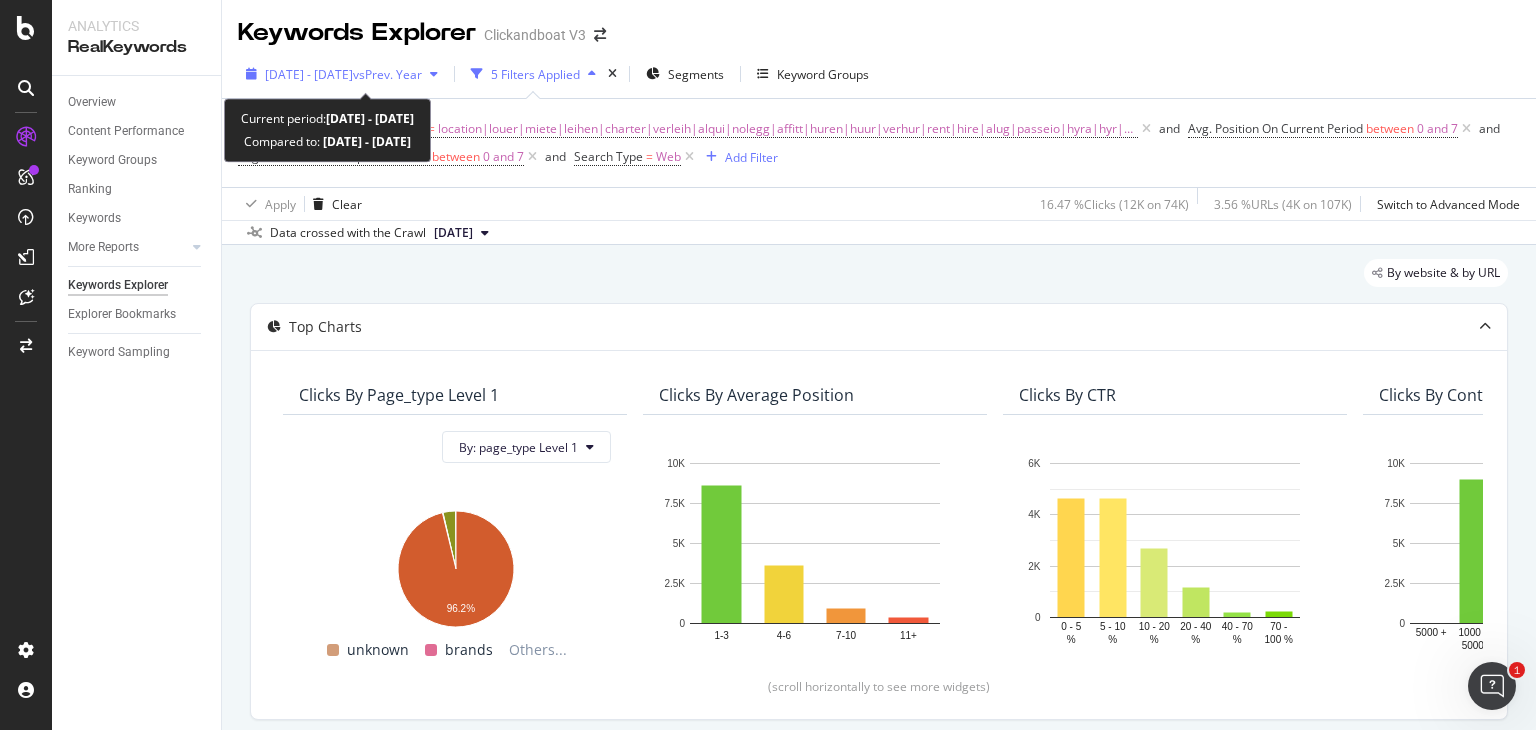 click at bounding box center (434, 74) 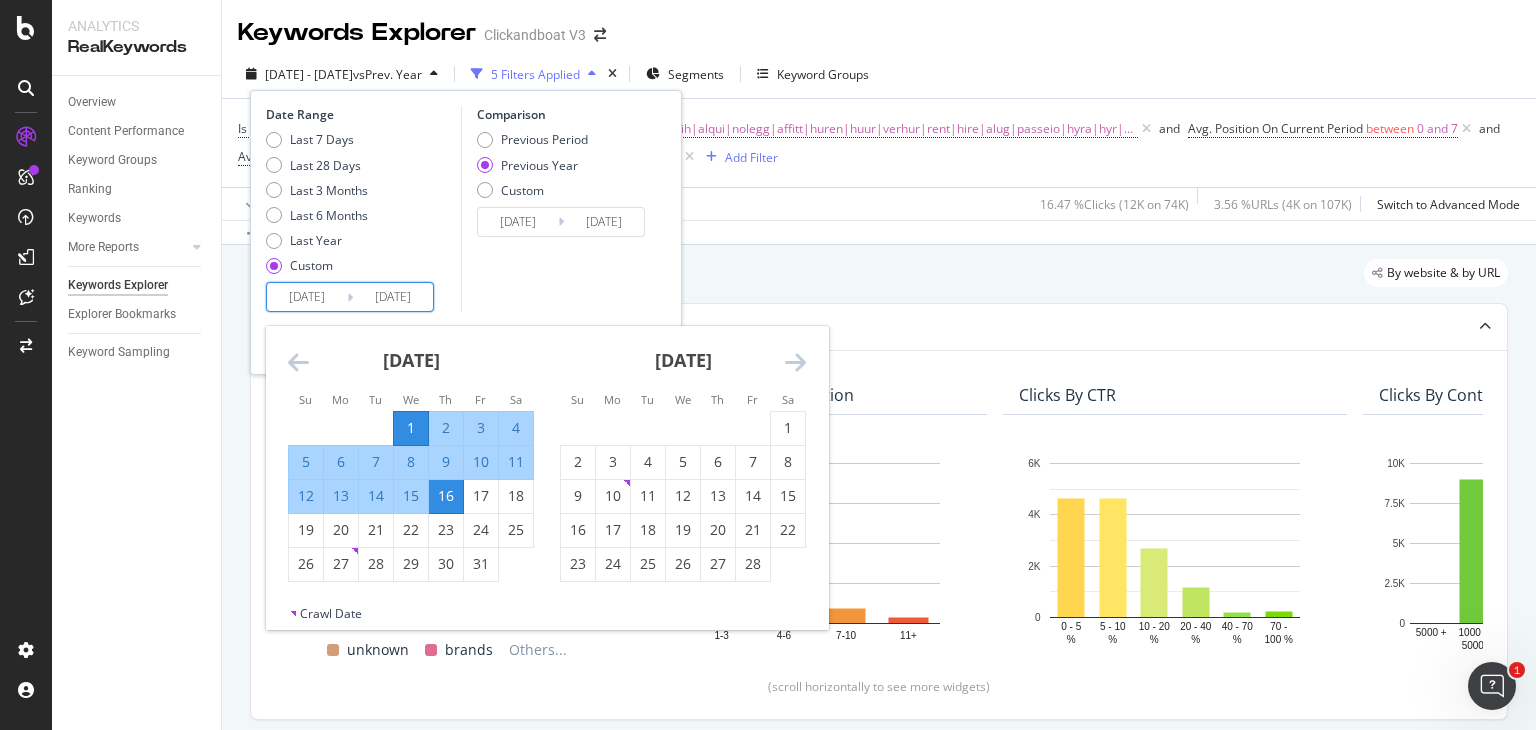 click on "[DATE]" at bounding box center [307, 297] 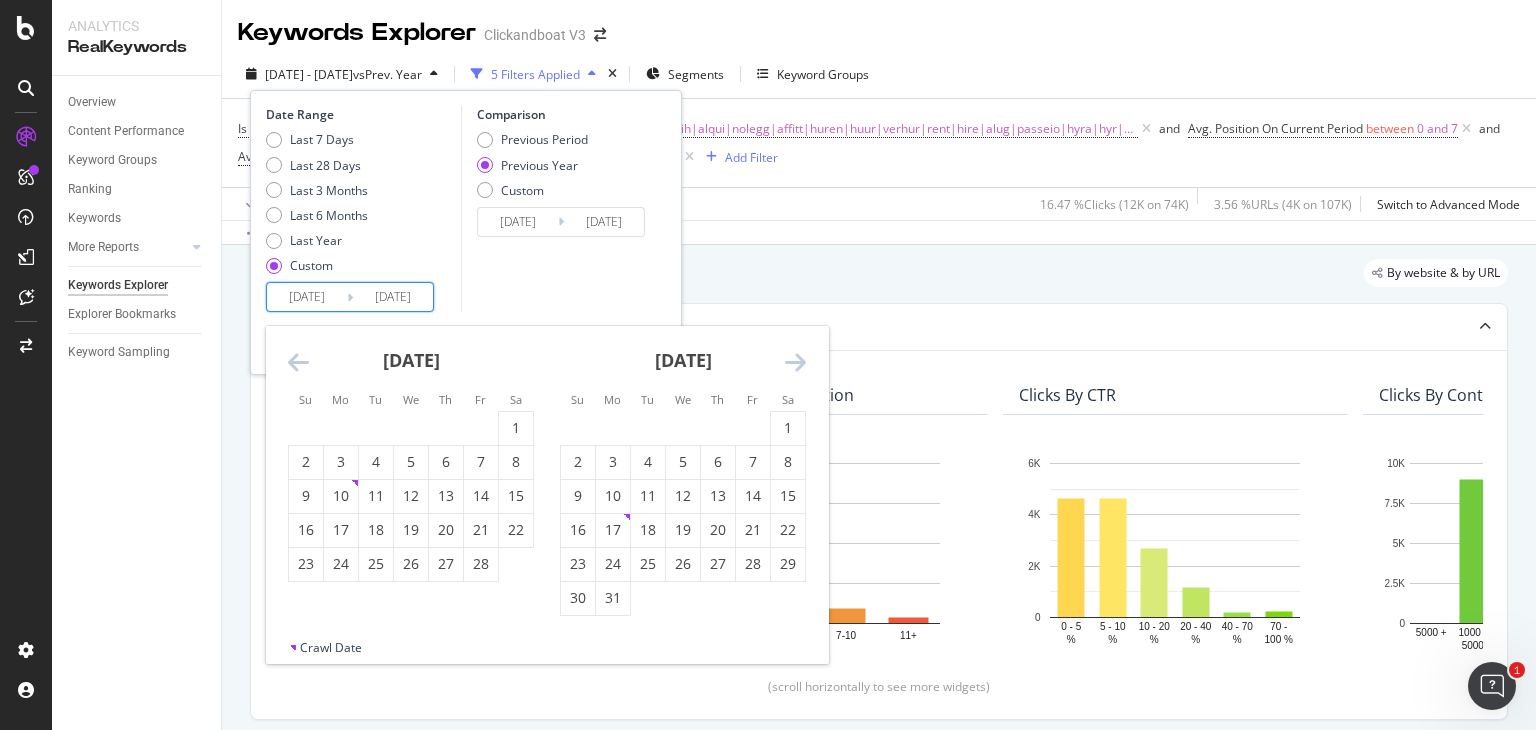click at bounding box center (795, 362) 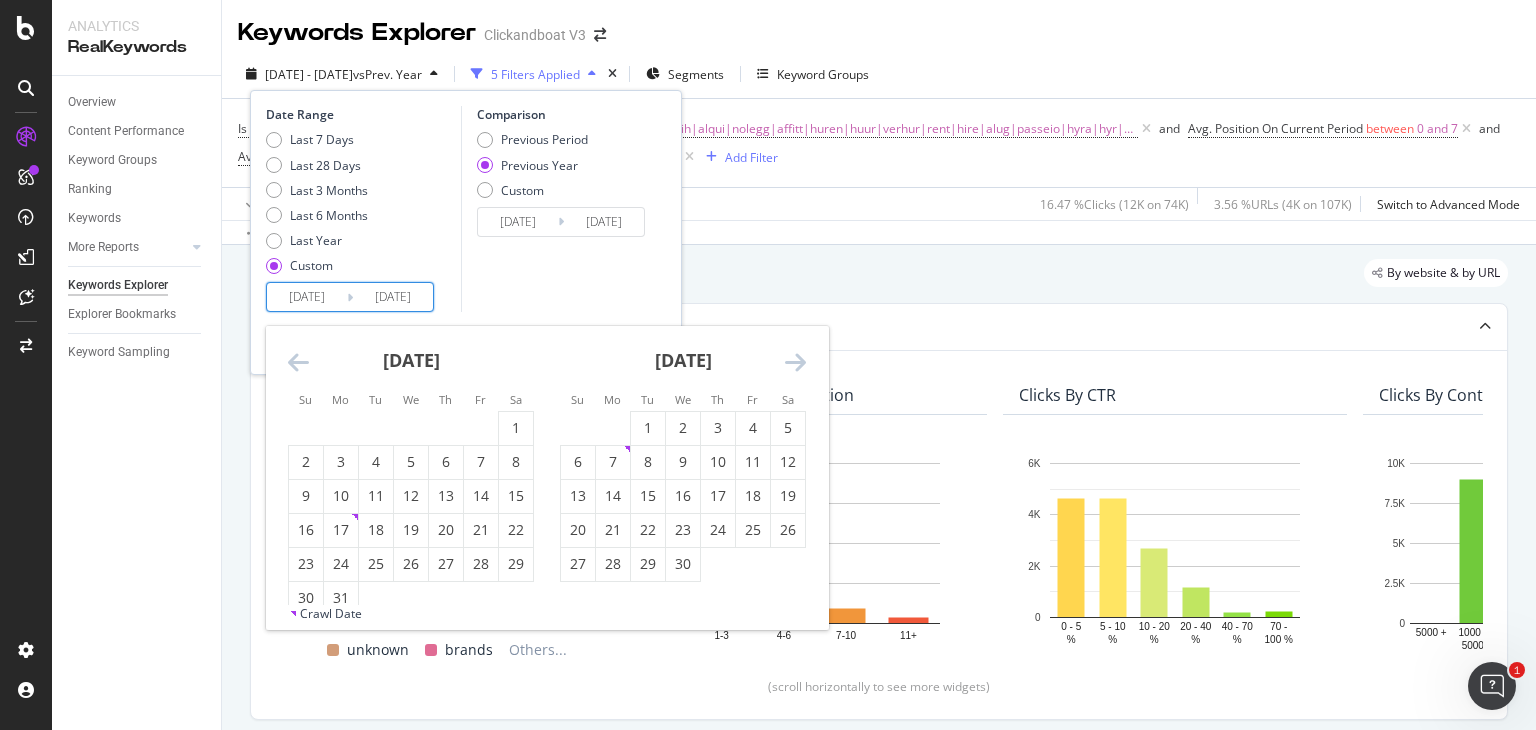 click at bounding box center [795, 362] 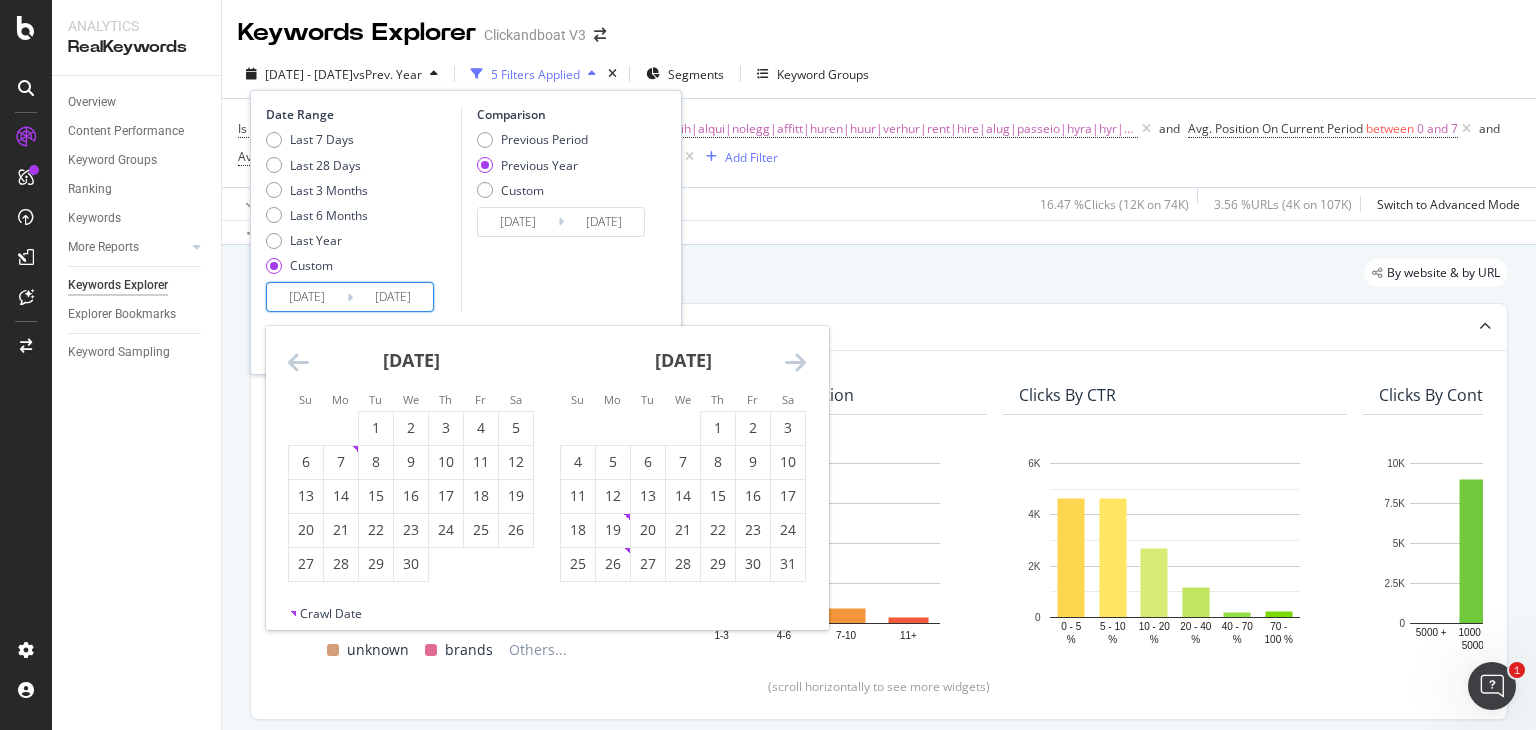 click at bounding box center (795, 362) 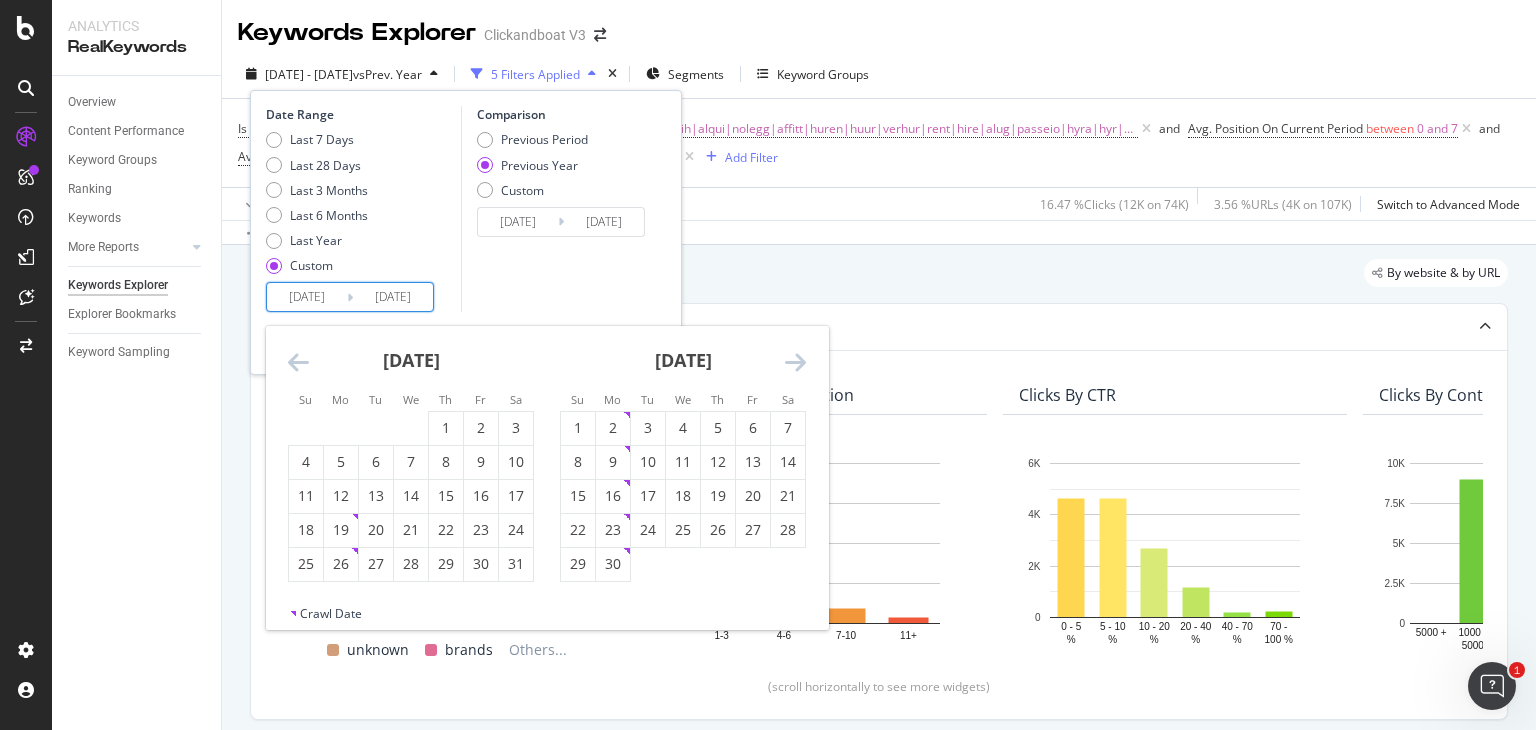 click at bounding box center (795, 362) 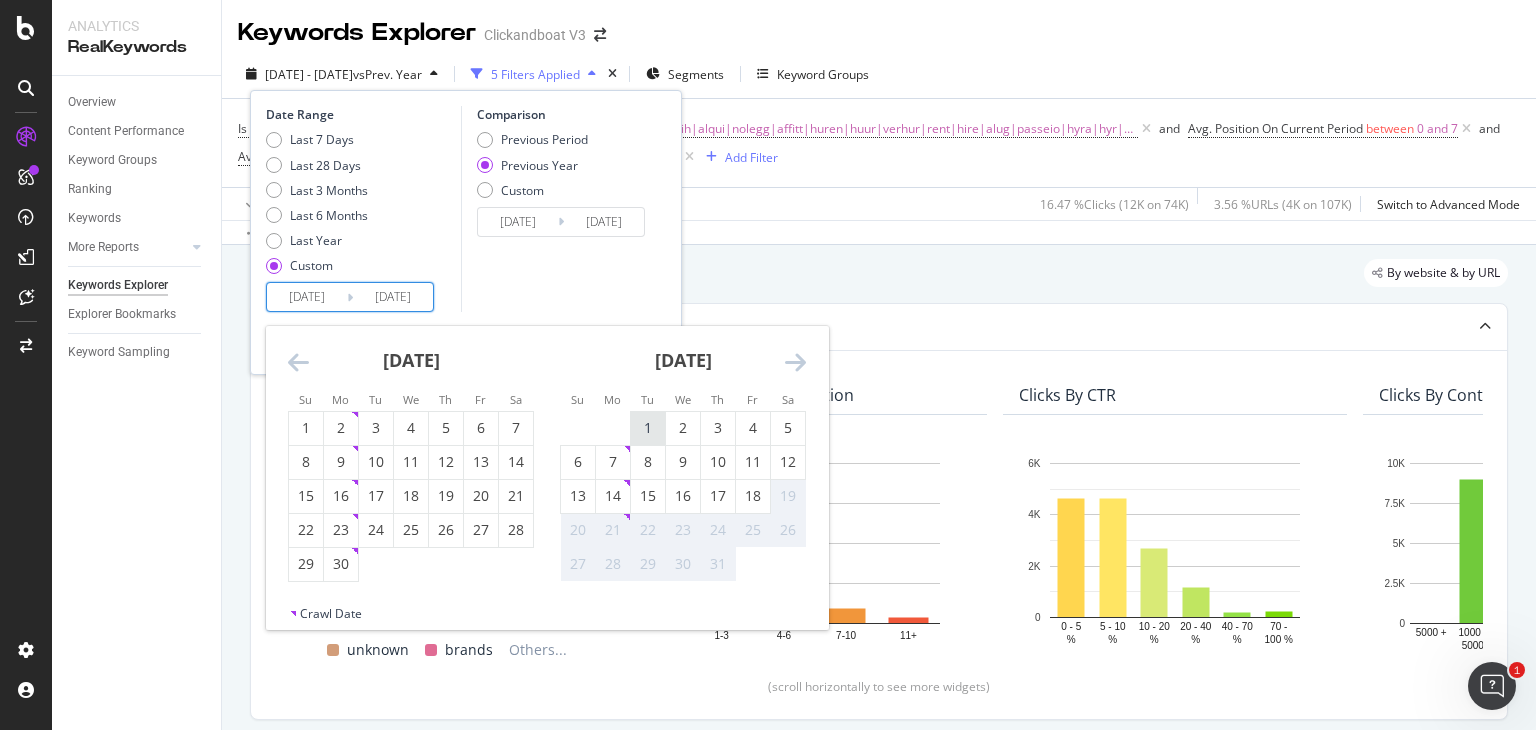 click on "1" at bounding box center [648, 428] 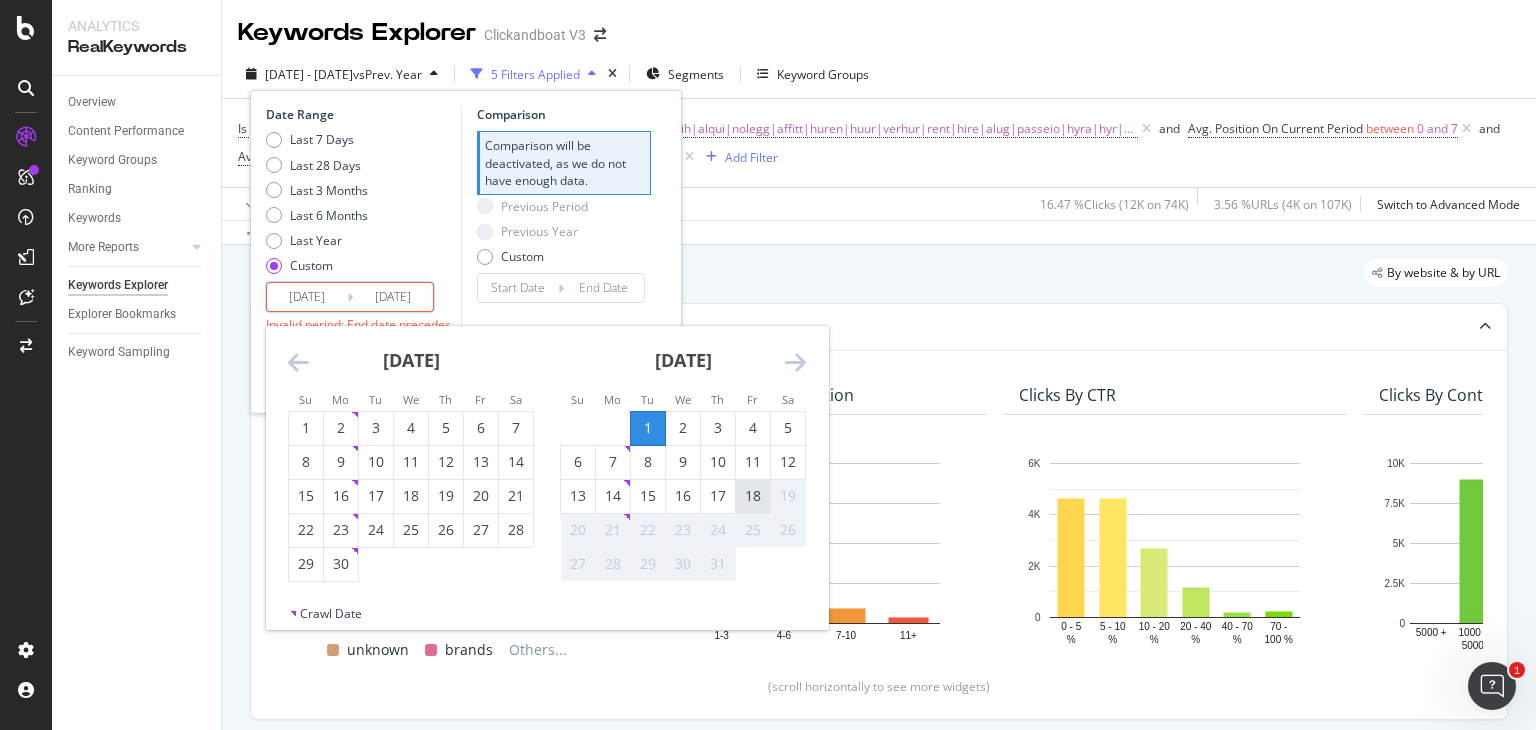 click on "18" at bounding box center [753, 496] 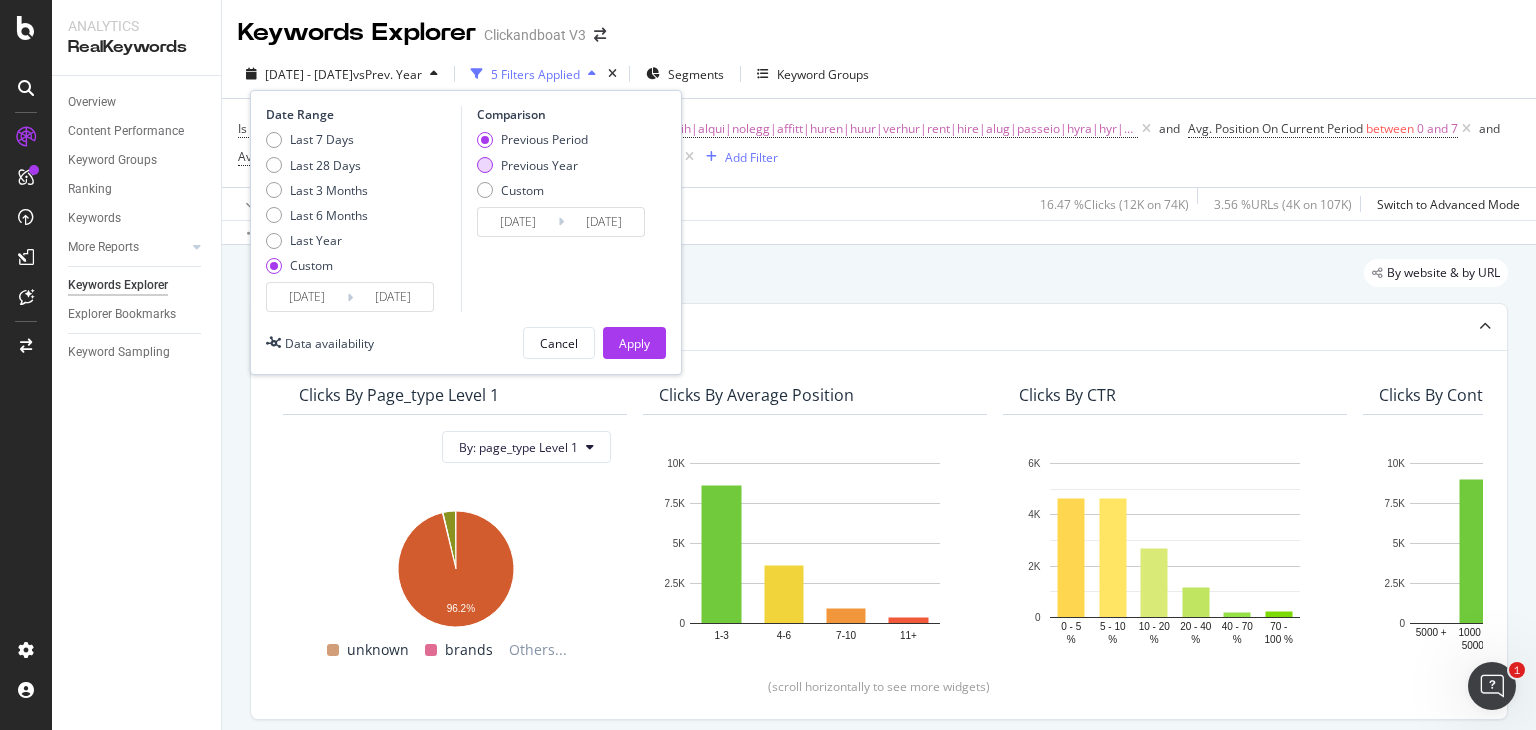 click on "Previous Year" at bounding box center [539, 165] 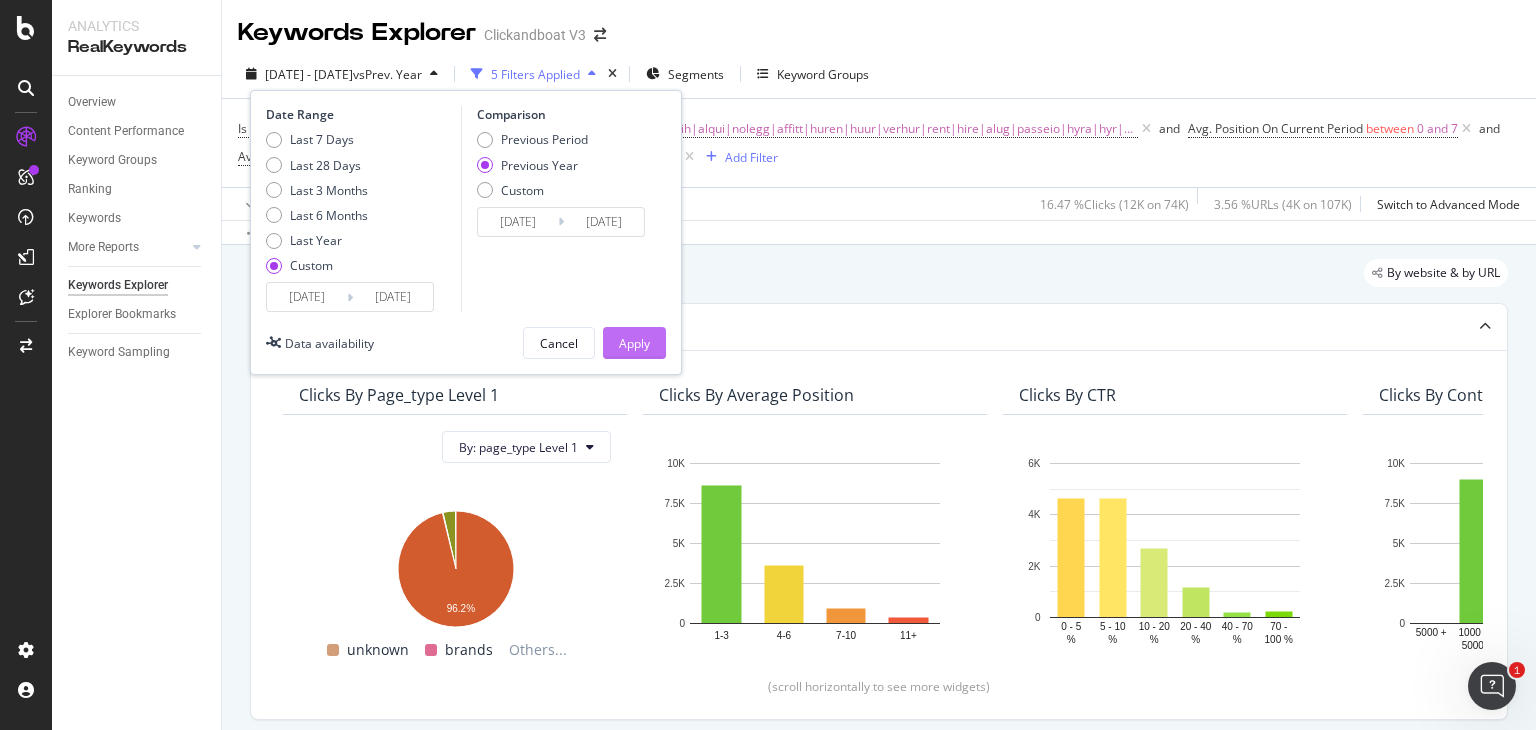 click on "Apply" at bounding box center [634, 343] 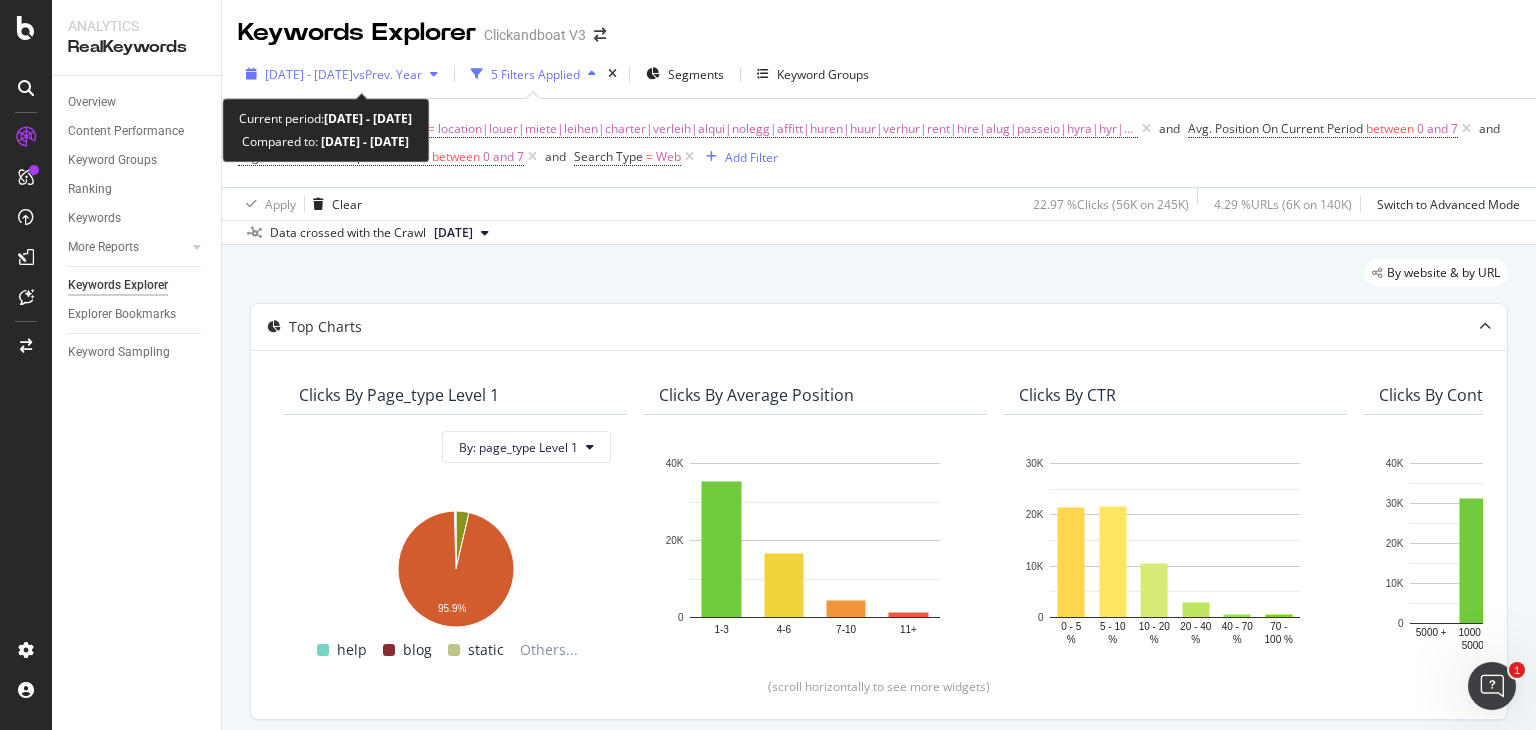 click on "[DATE] - [DATE]  vs  Prev. Year" at bounding box center [342, 74] 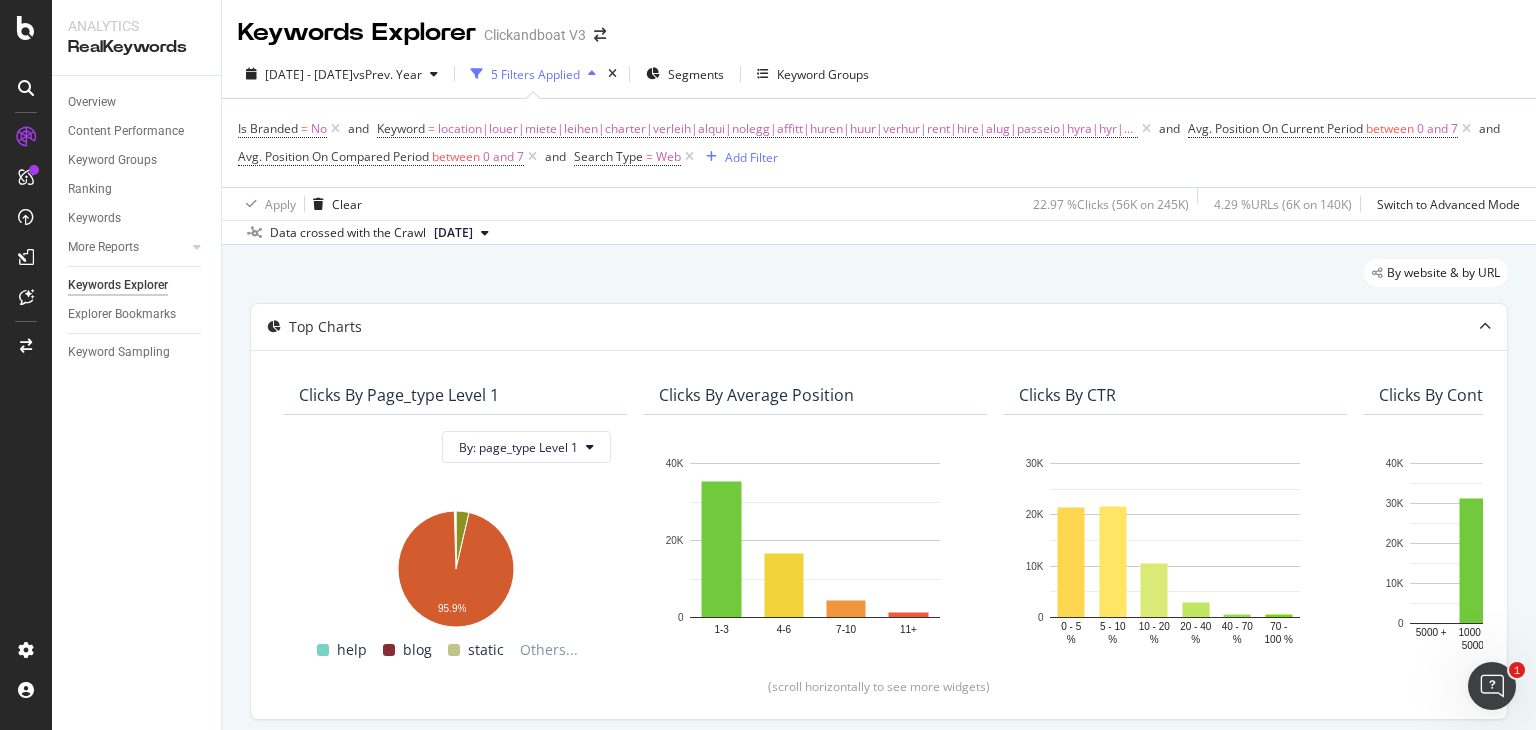 click on "Data crossed with the Crawl [DATE]" at bounding box center [879, 232] 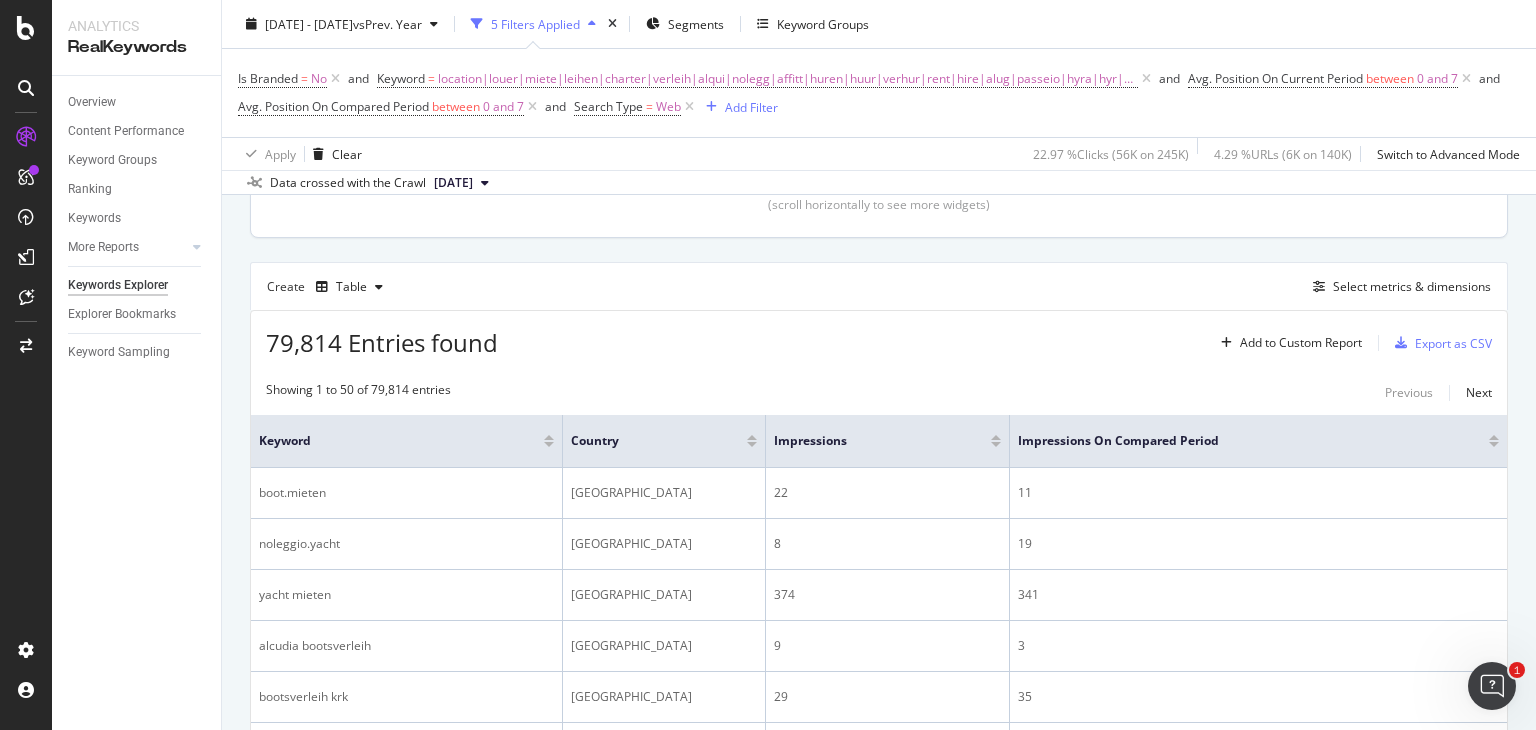 scroll, scrollTop: 483, scrollLeft: 0, axis: vertical 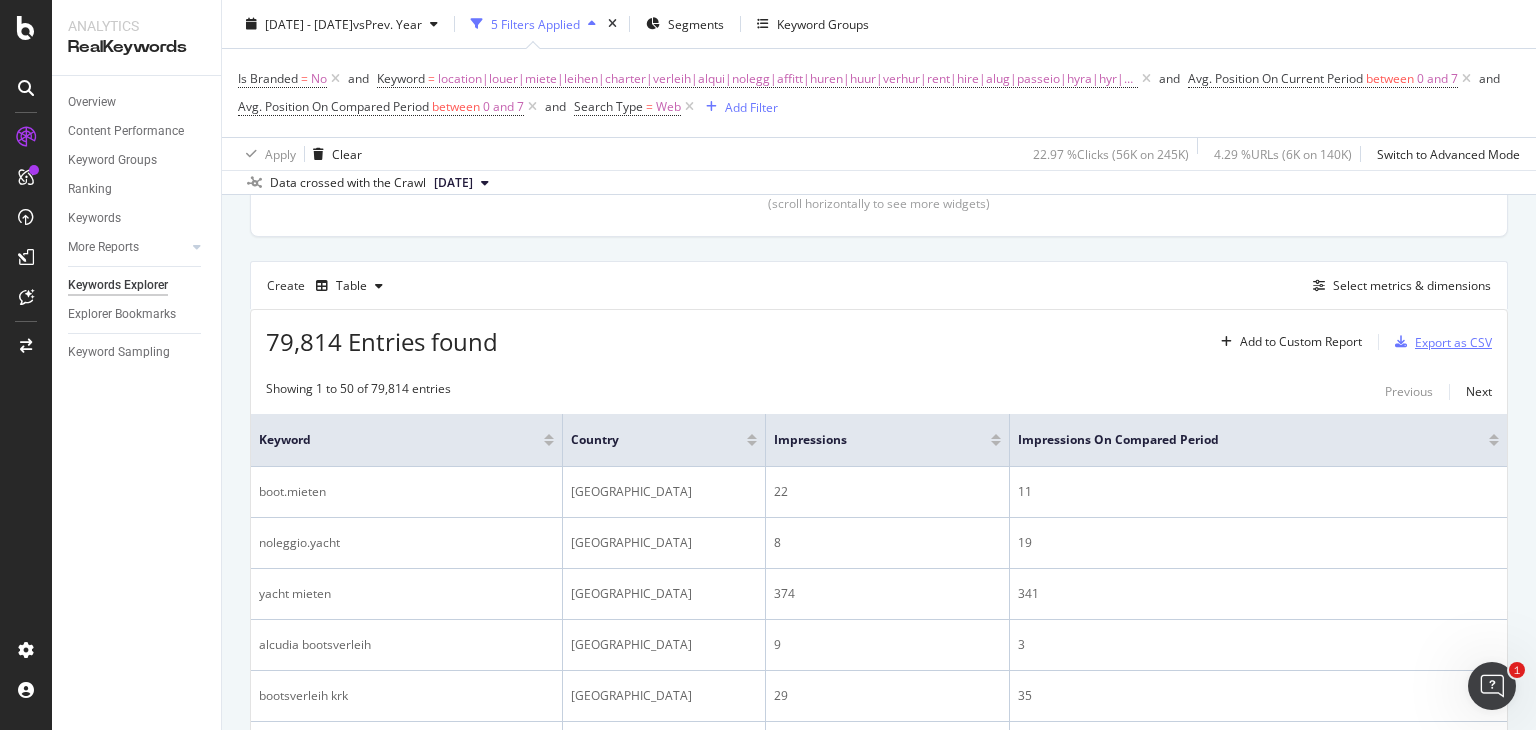 click on "Export as CSV" at bounding box center (1453, 342) 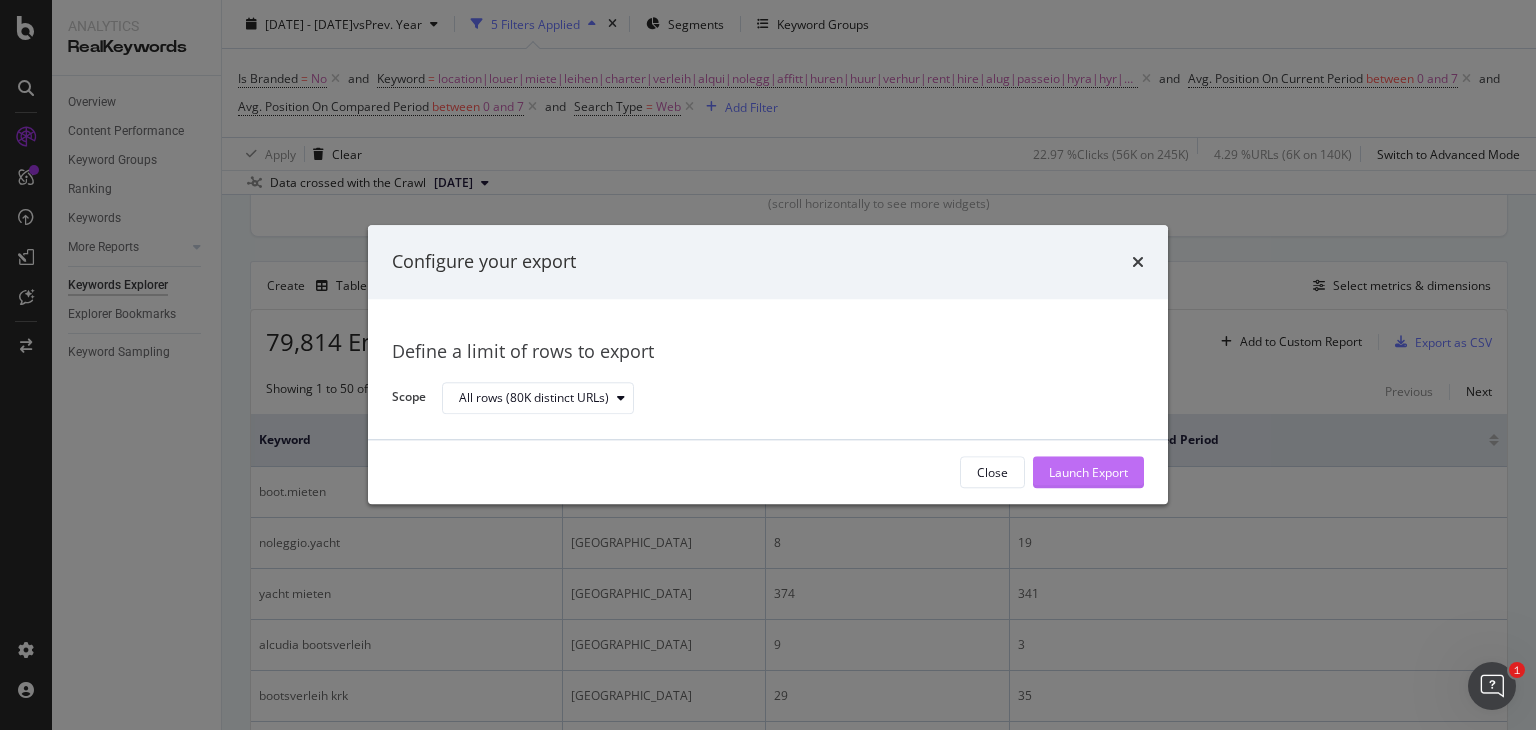 click on "Launch Export" at bounding box center (1088, 473) 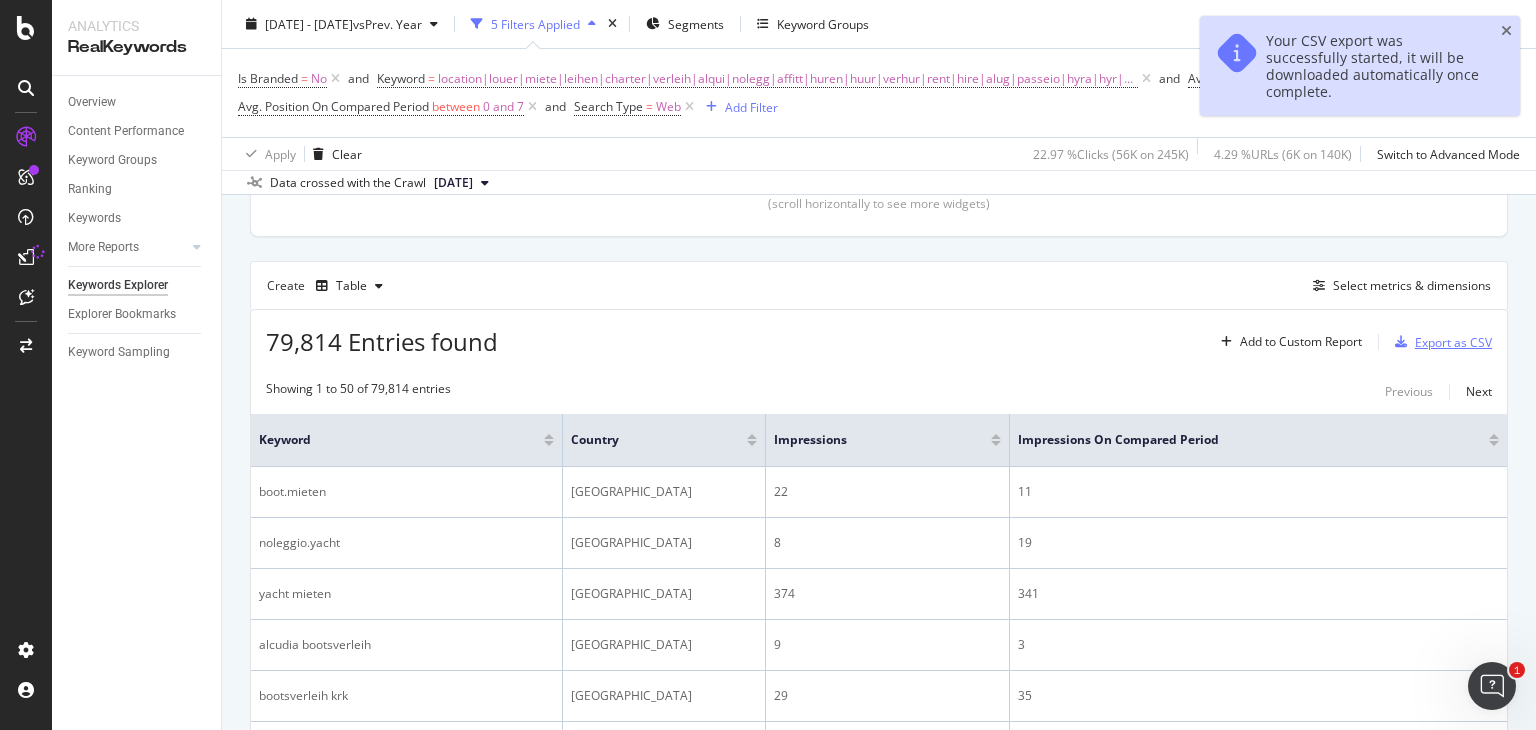 type 